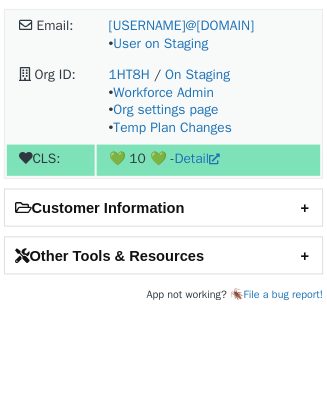 scroll, scrollTop: 0, scrollLeft: 0, axis: both 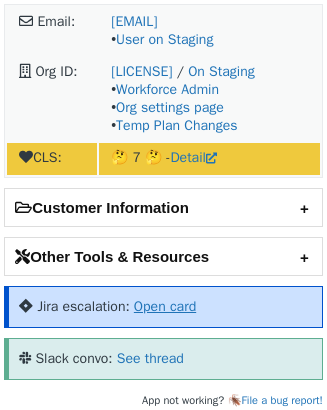 click on "Open card" at bounding box center [165, 306] 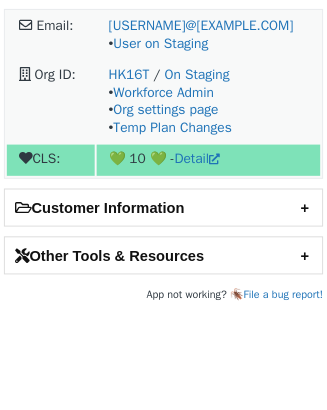 scroll, scrollTop: 0, scrollLeft: 0, axis: both 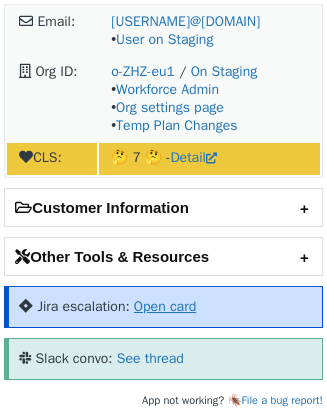 click on "Open card" at bounding box center (165, 306) 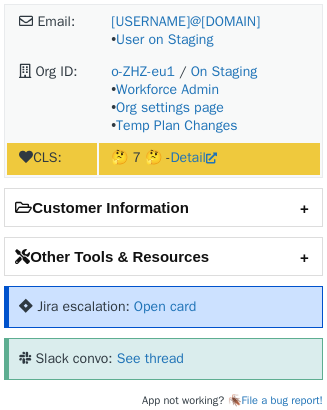 scroll, scrollTop: 0, scrollLeft: 0, axis: both 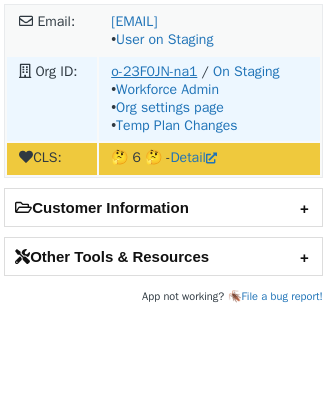 click on "o-23F0JN-na1" at bounding box center (154, 71) 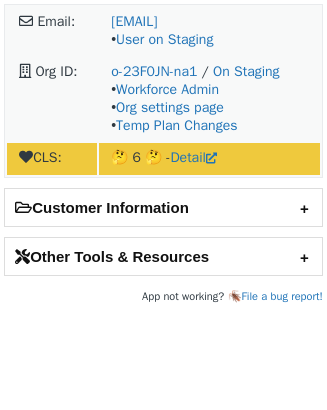 scroll, scrollTop: 0, scrollLeft: 0, axis: both 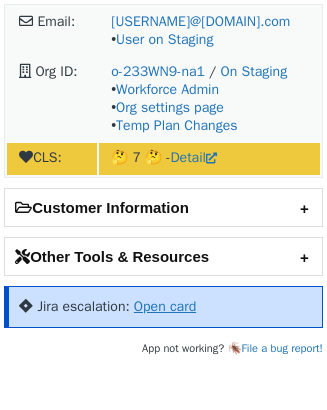 click on "Open card" at bounding box center (165, 306) 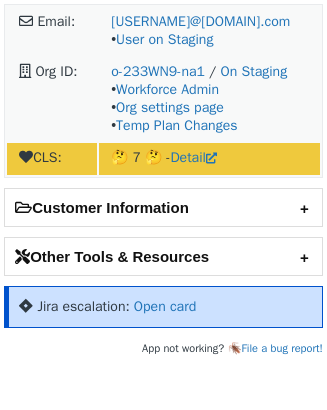 scroll, scrollTop: 0, scrollLeft: 0, axis: both 